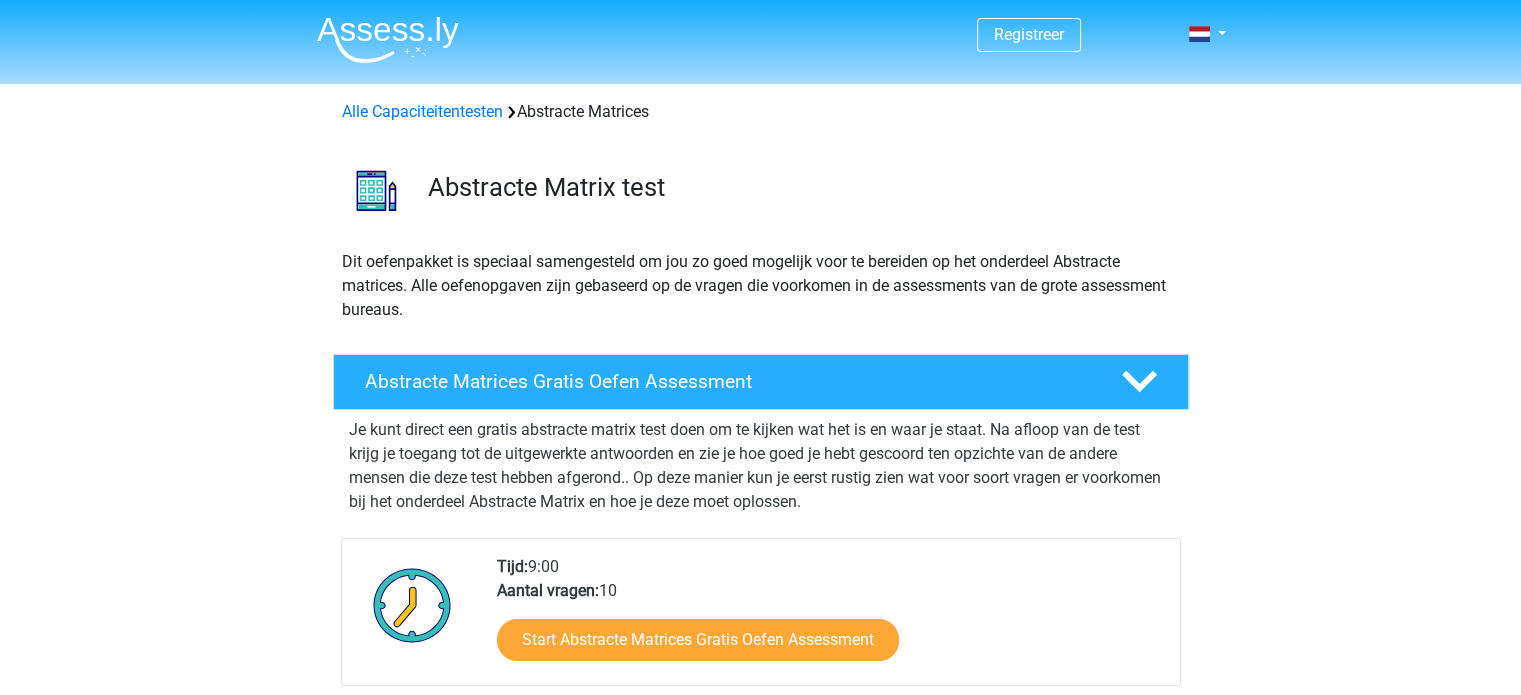 scroll, scrollTop: 100, scrollLeft: 0, axis: vertical 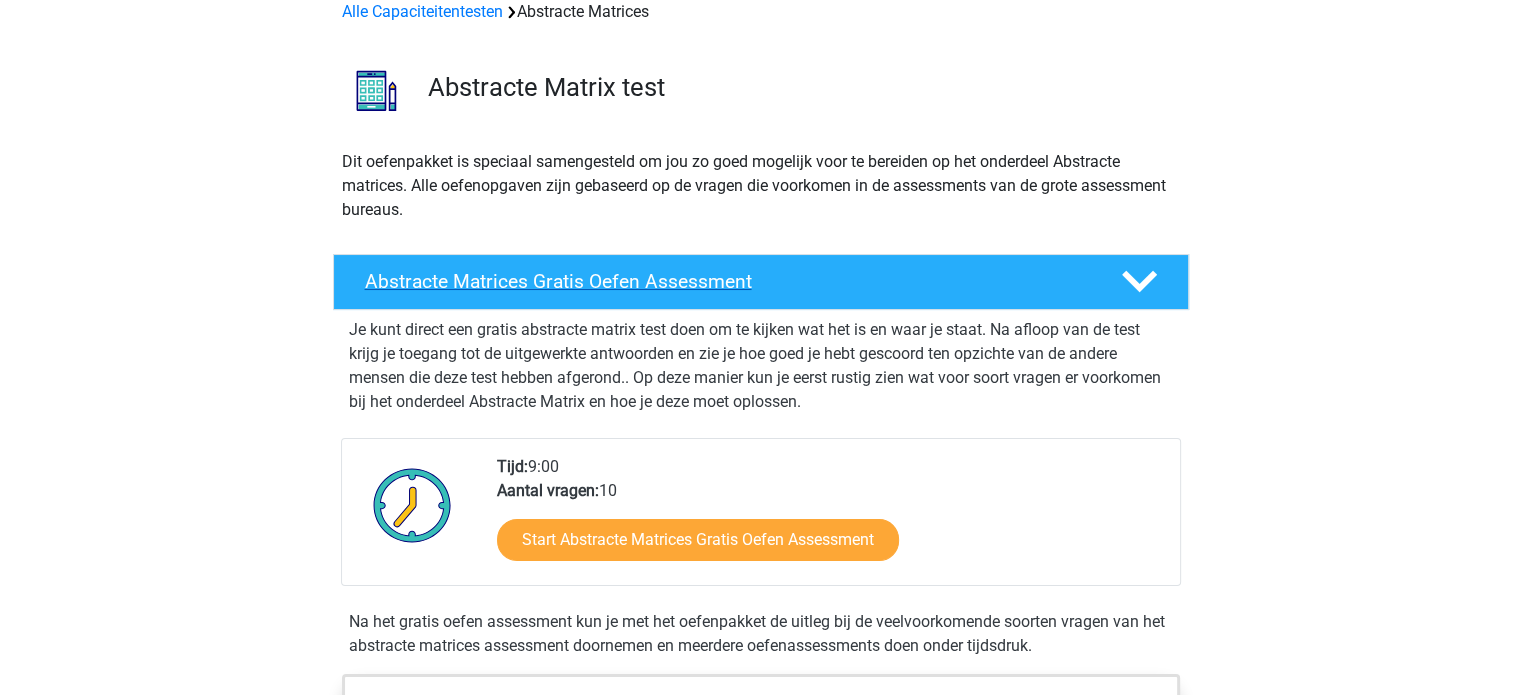 click 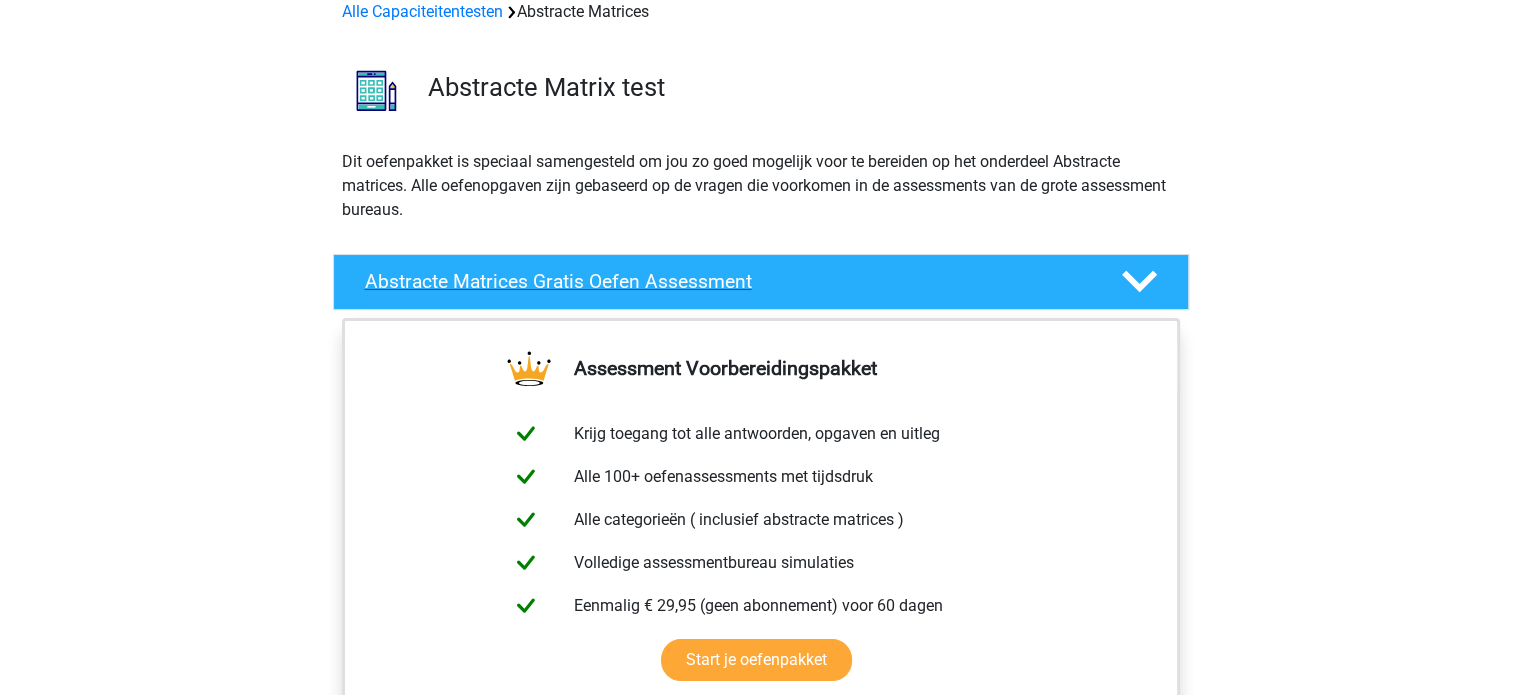 click 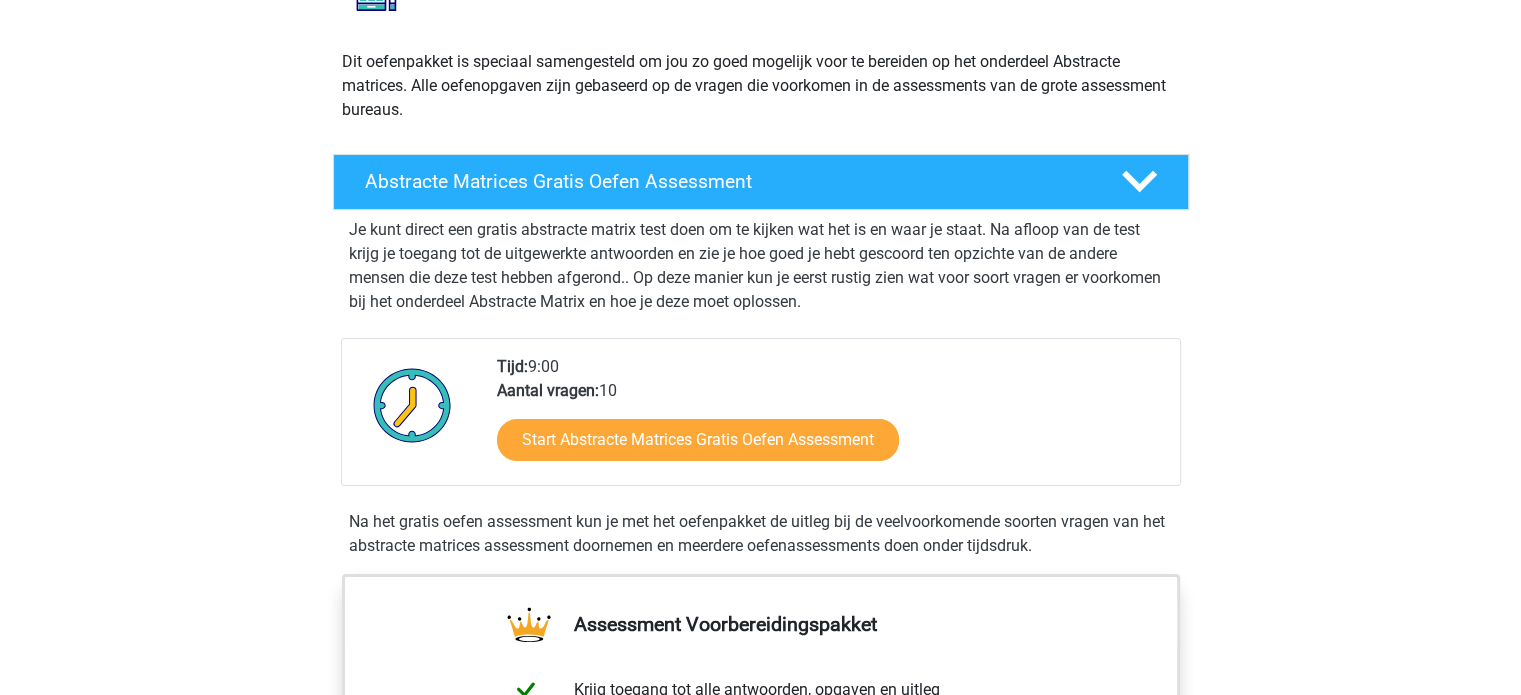 scroll, scrollTop: 300, scrollLeft: 0, axis: vertical 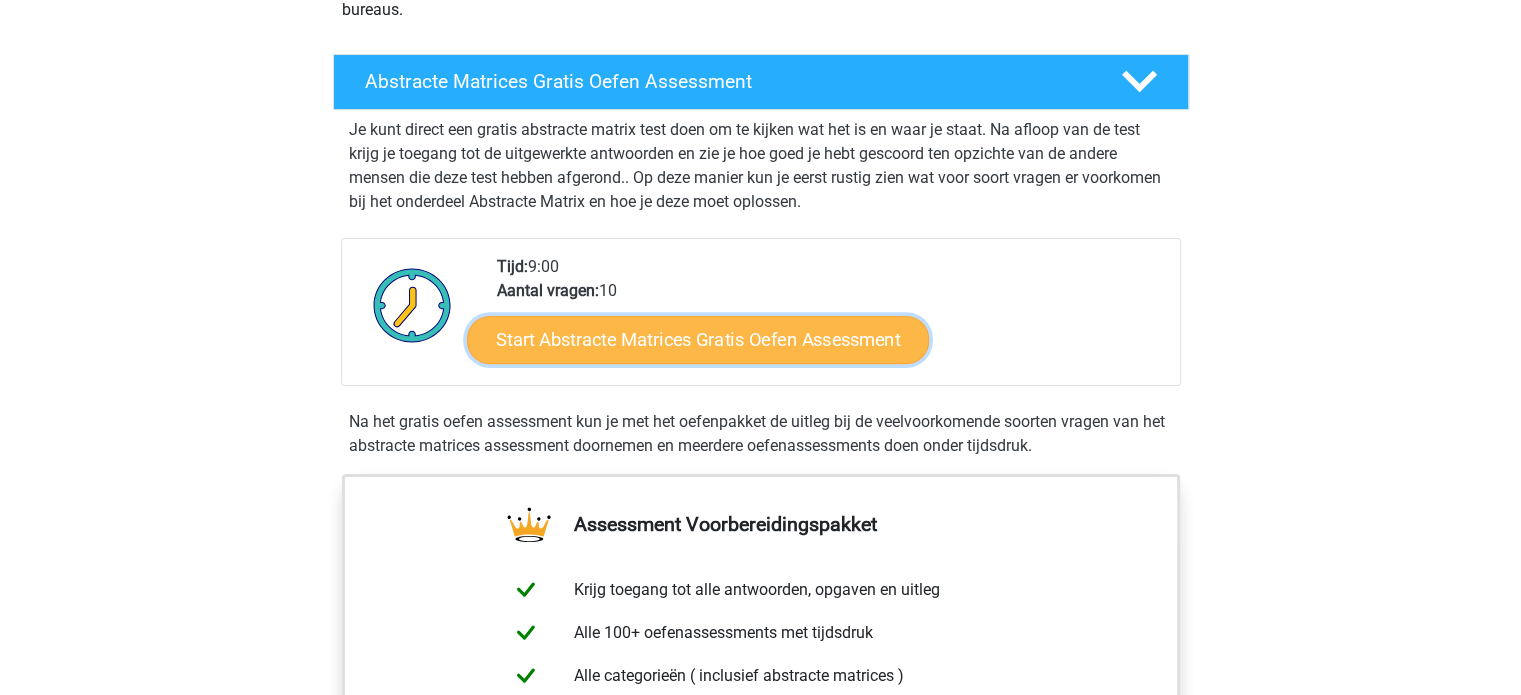 click on "Start Abstracte Matrices
Gratis Oefen Assessment" at bounding box center (698, 339) 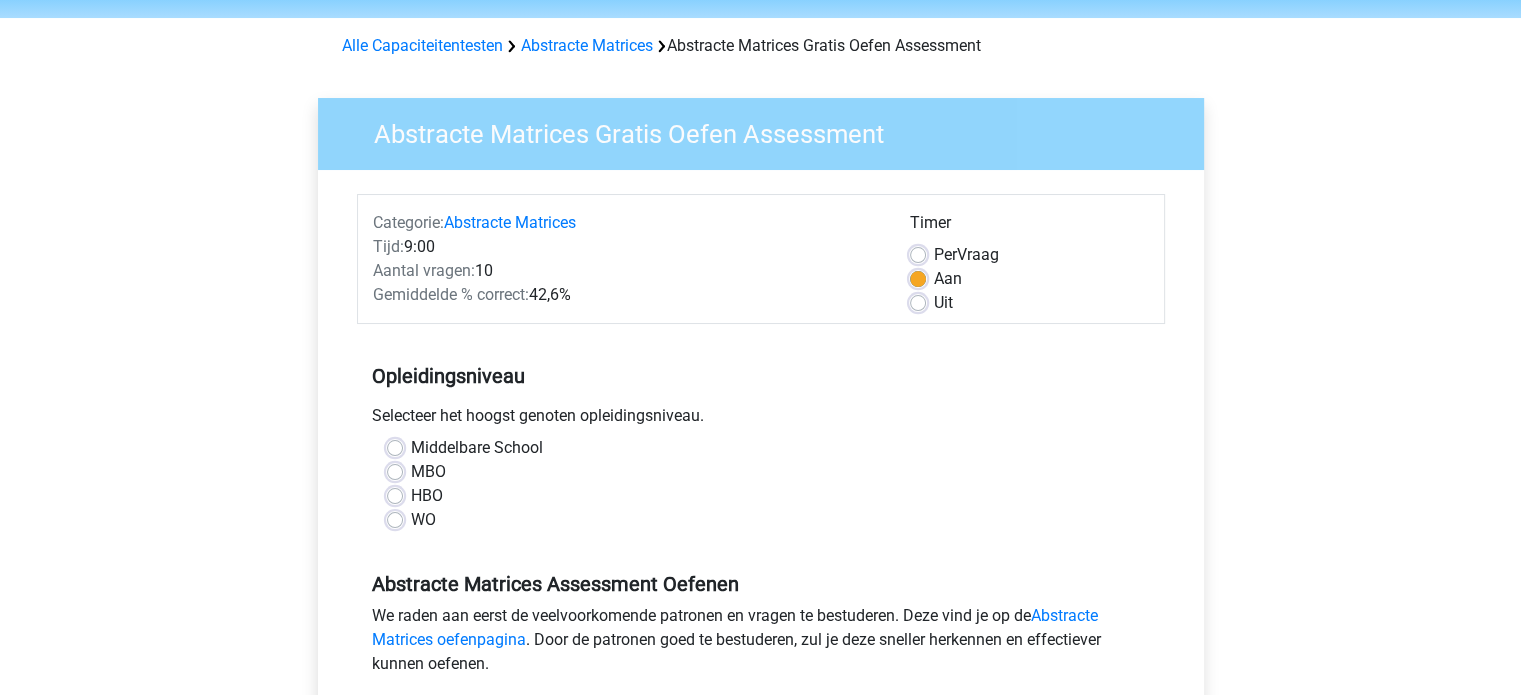 scroll, scrollTop: 100, scrollLeft: 0, axis: vertical 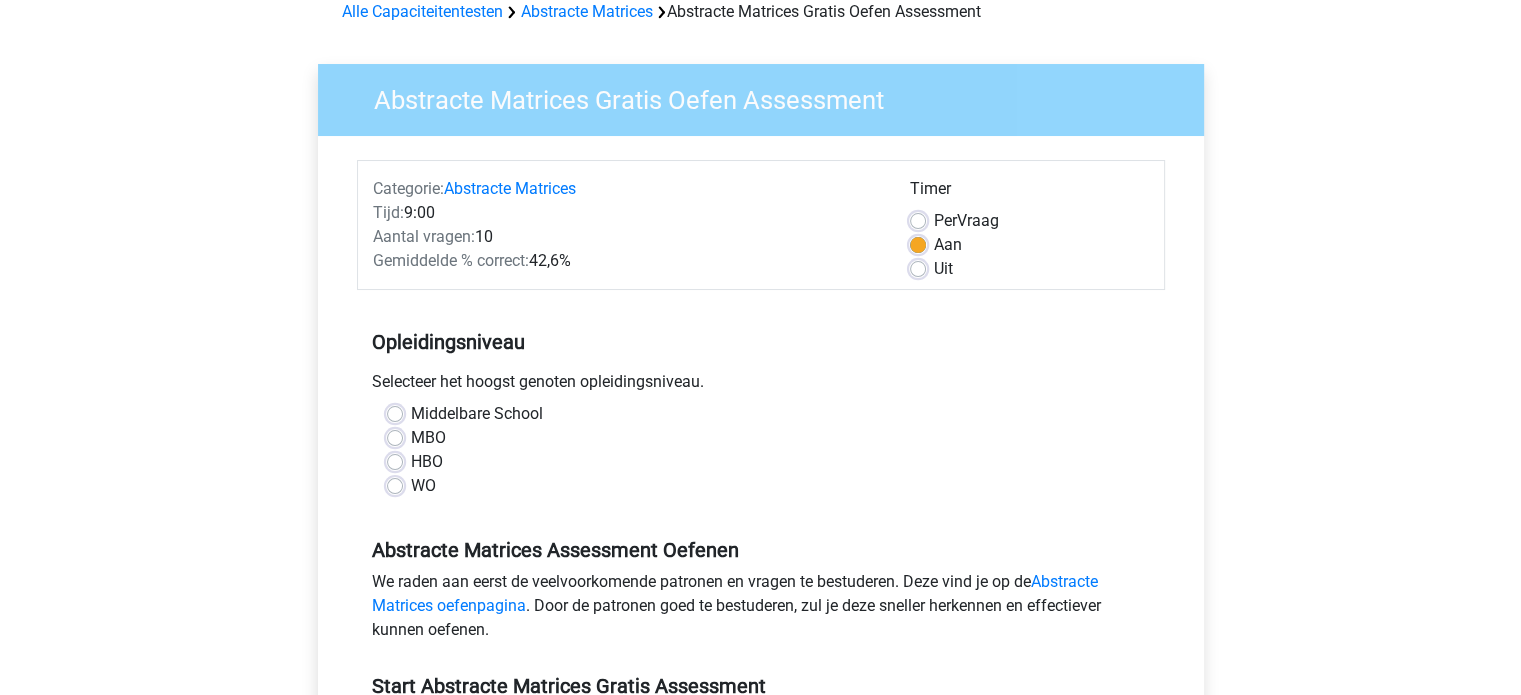 click on "HBO" at bounding box center [427, 462] 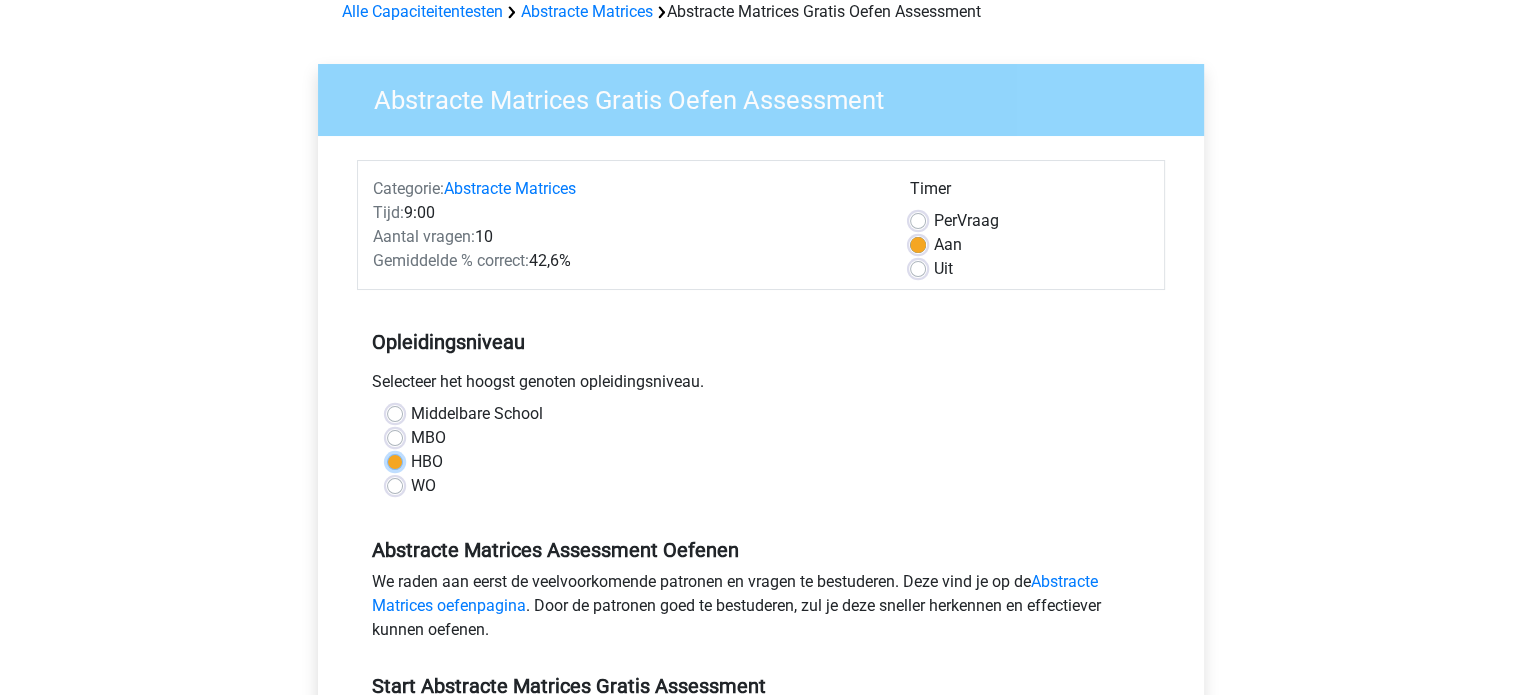 click on "HBO" at bounding box center (395, 460) 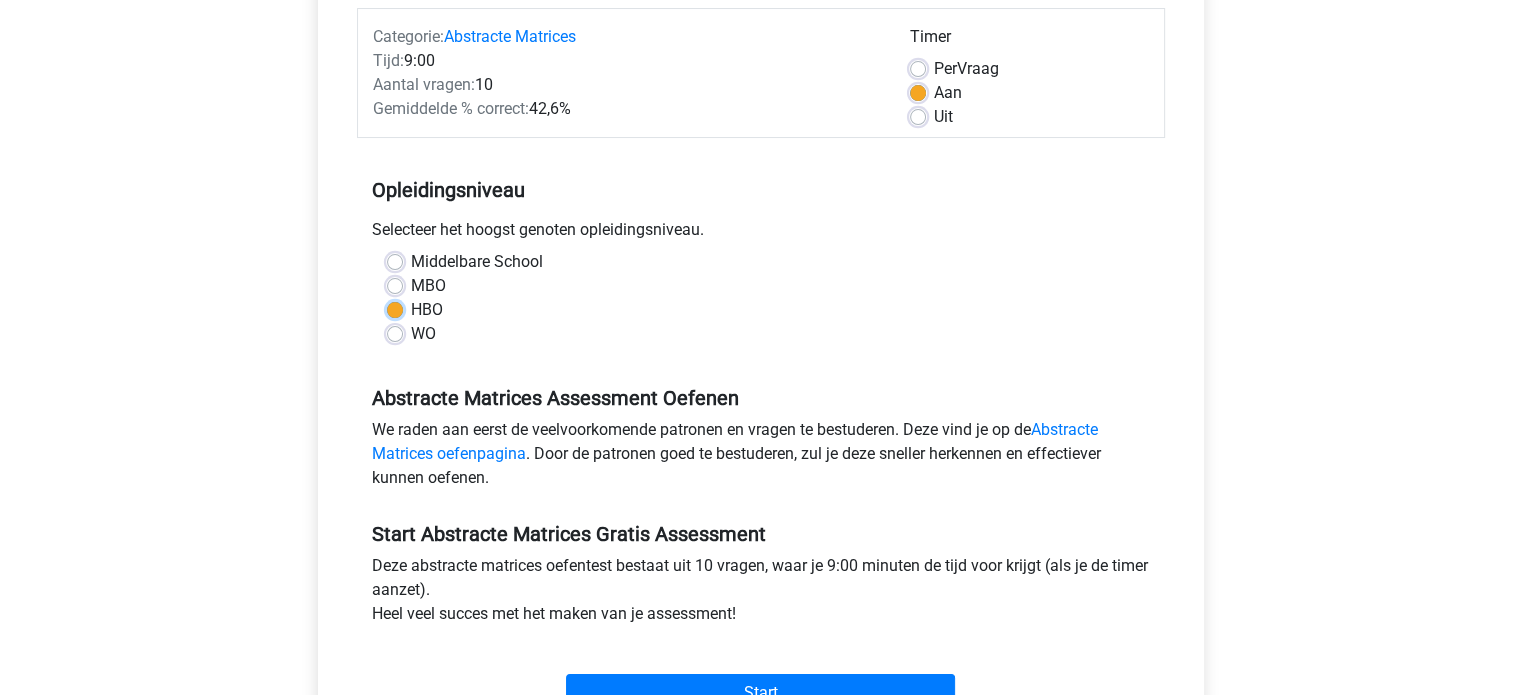scroll, scrollTop: 300, scrollLeft: 0, axis: vertical 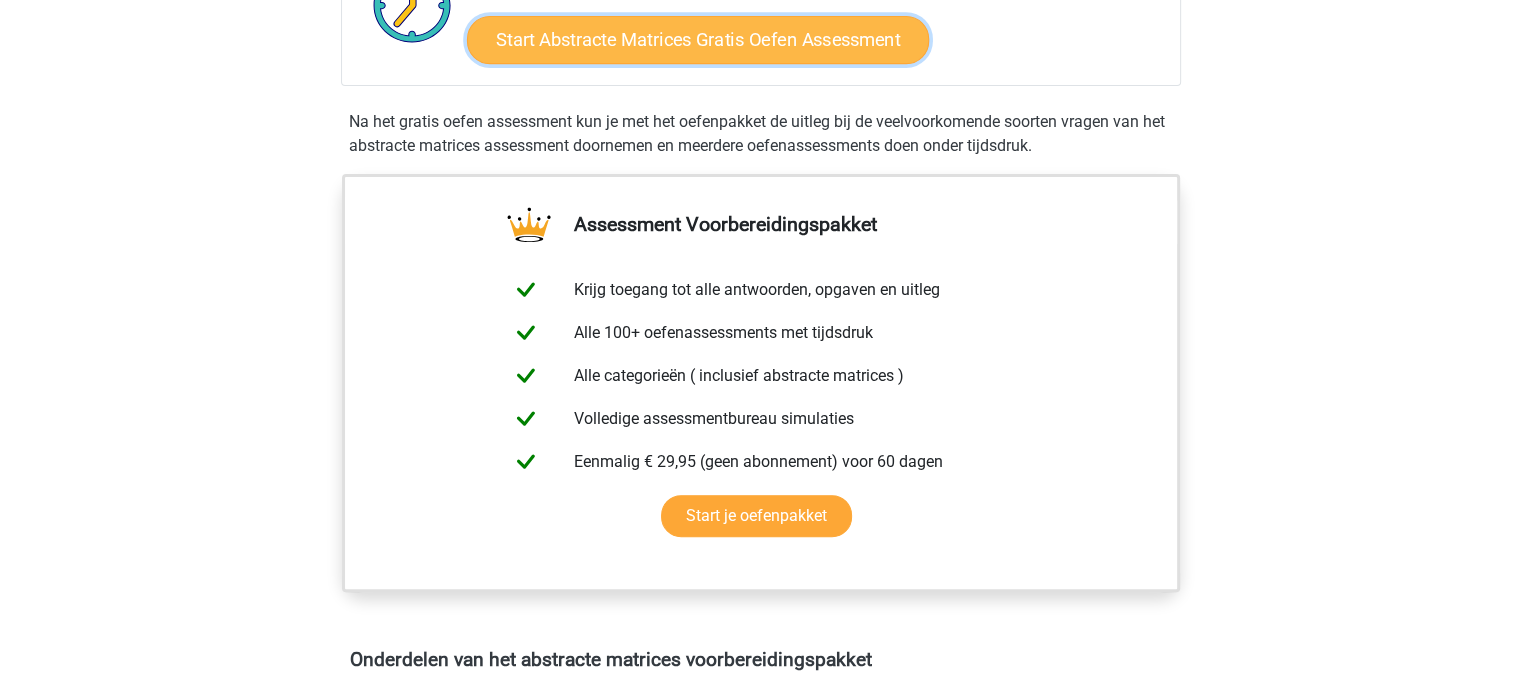 click on "Start Abstracte Matrices
Gratis Oefen Assessment" at bounding box center (698, 39) 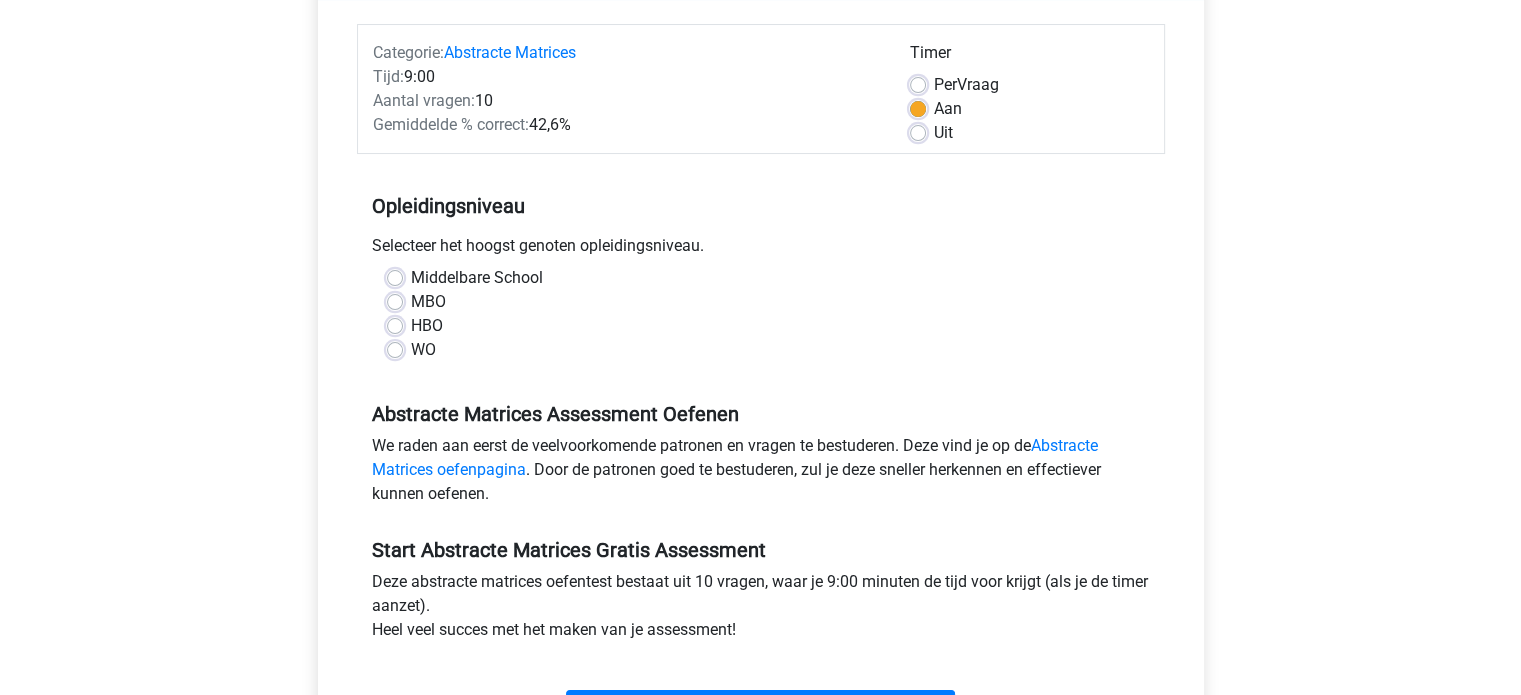 scroll, scrollTop: 400, scrollLeft: 0, axis: vertical 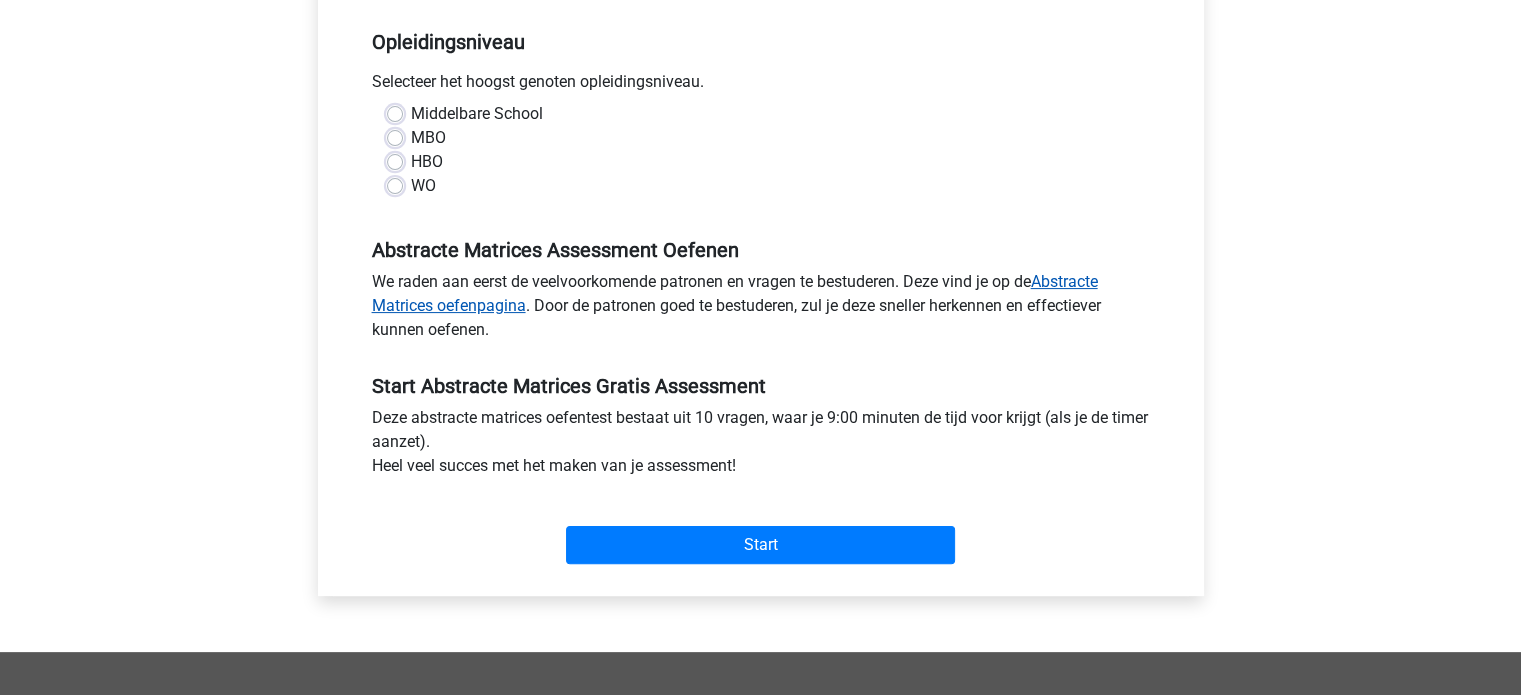 click on "Abstracte Matrices
oefenpagina" at bounding box center (735, 293) 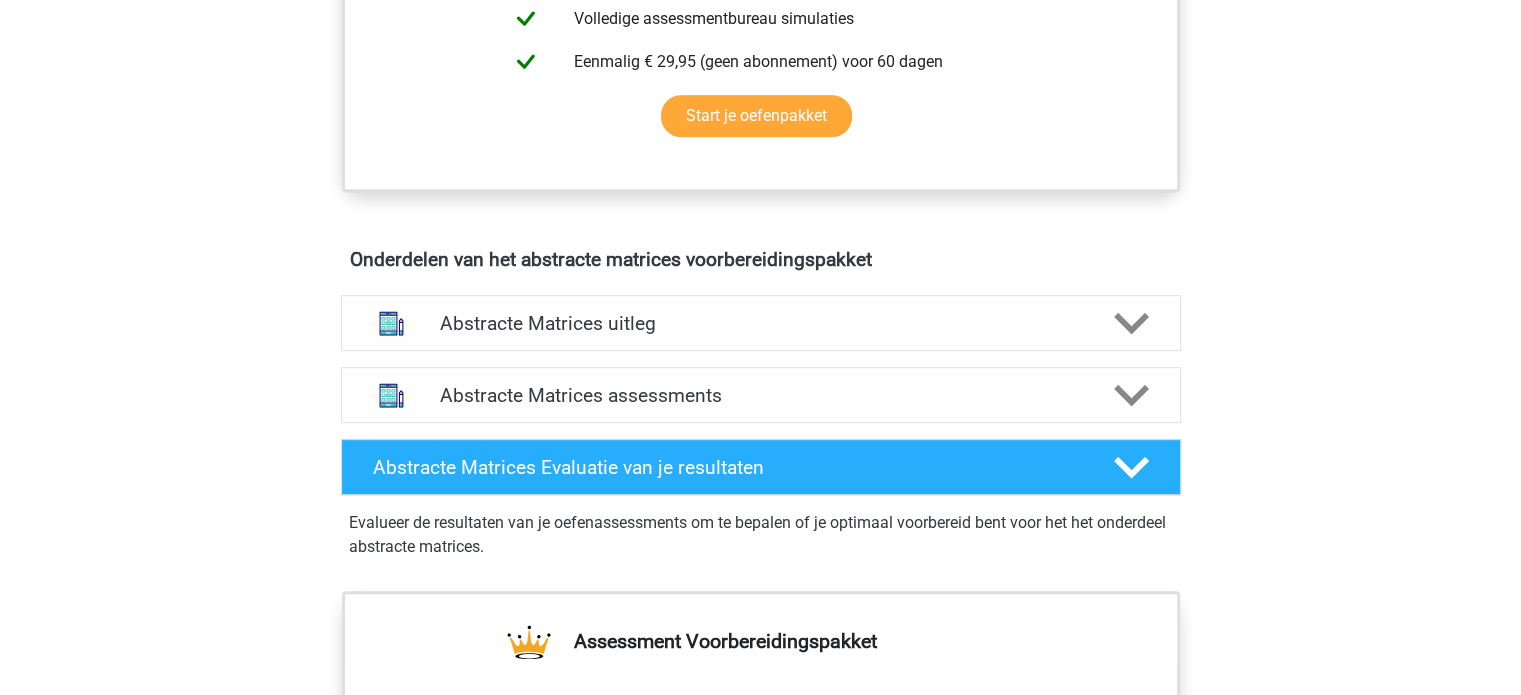 scroll, scrollTop: 1100, scrollLeft: 0, axis: vertical 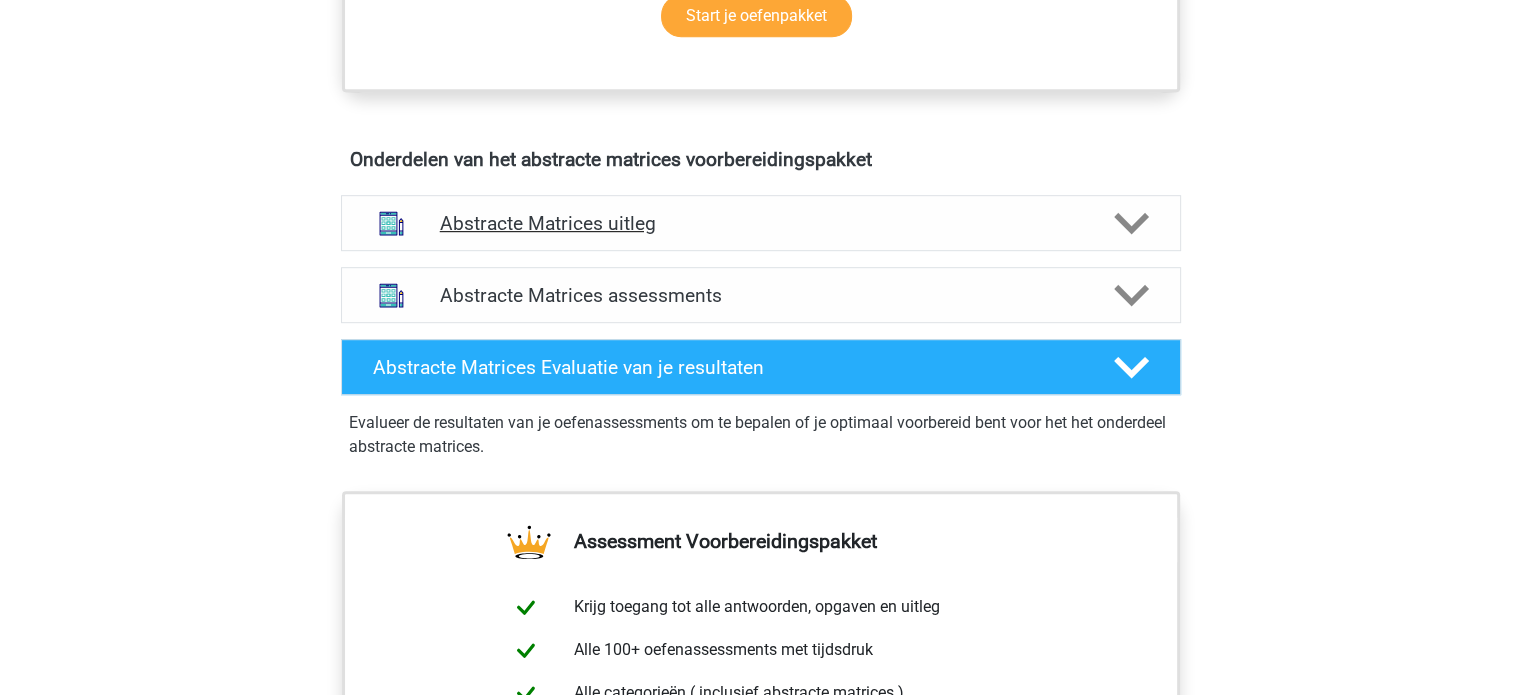 click 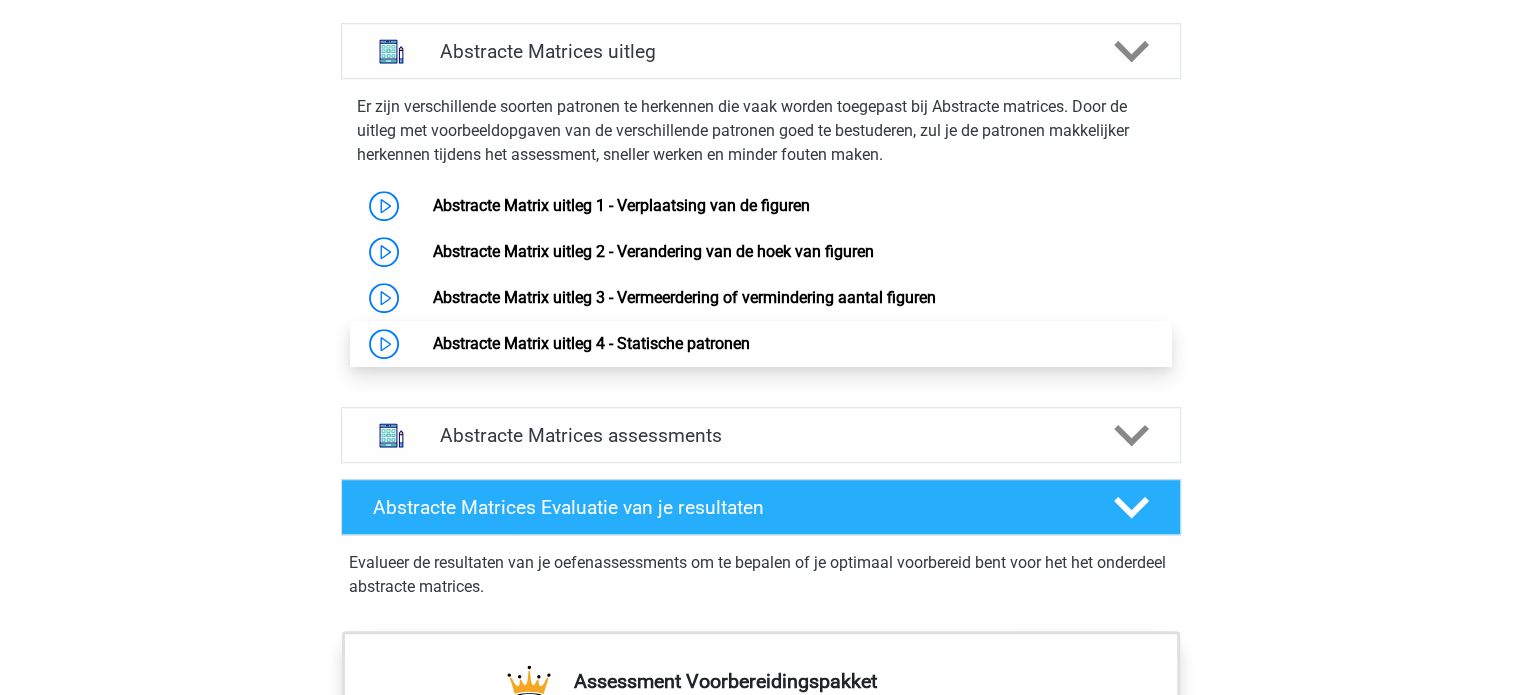 scroll, scrollTop: 1300, scrollLeft: 0, axis: vertical 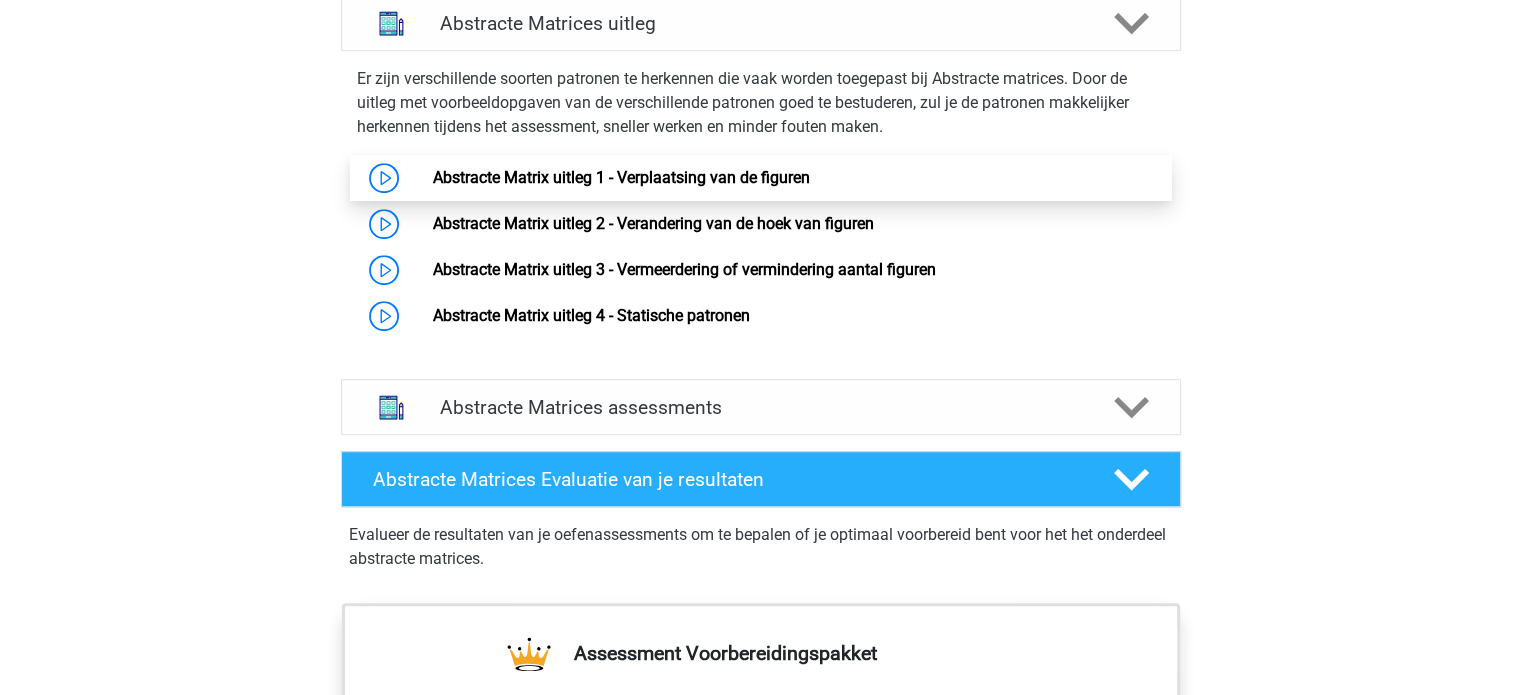 click on "Abstracte Matrix uitleg 1 - Verplaatsing van de figuren" at bounding box center [621, 177] 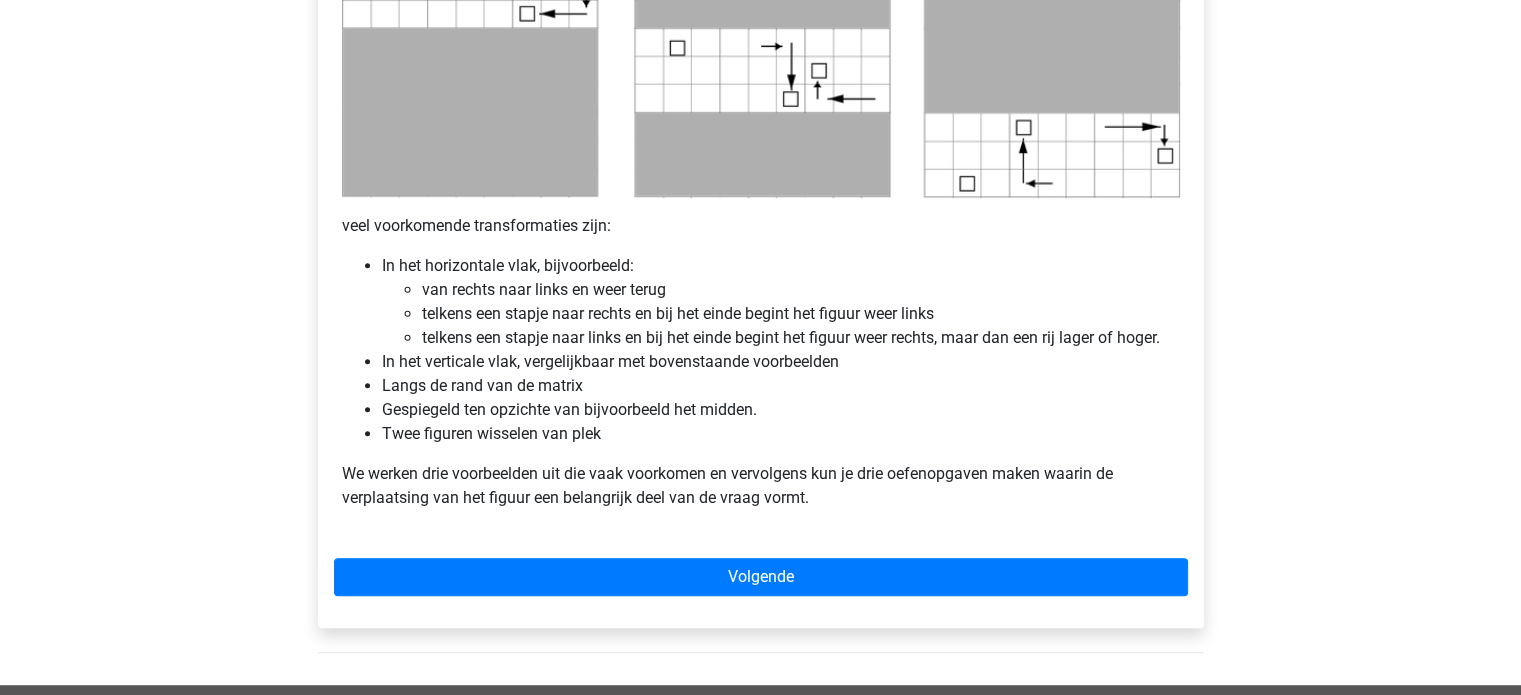 scroll, scrollTop: 1200, scrollLeft: 0, axis: vertical 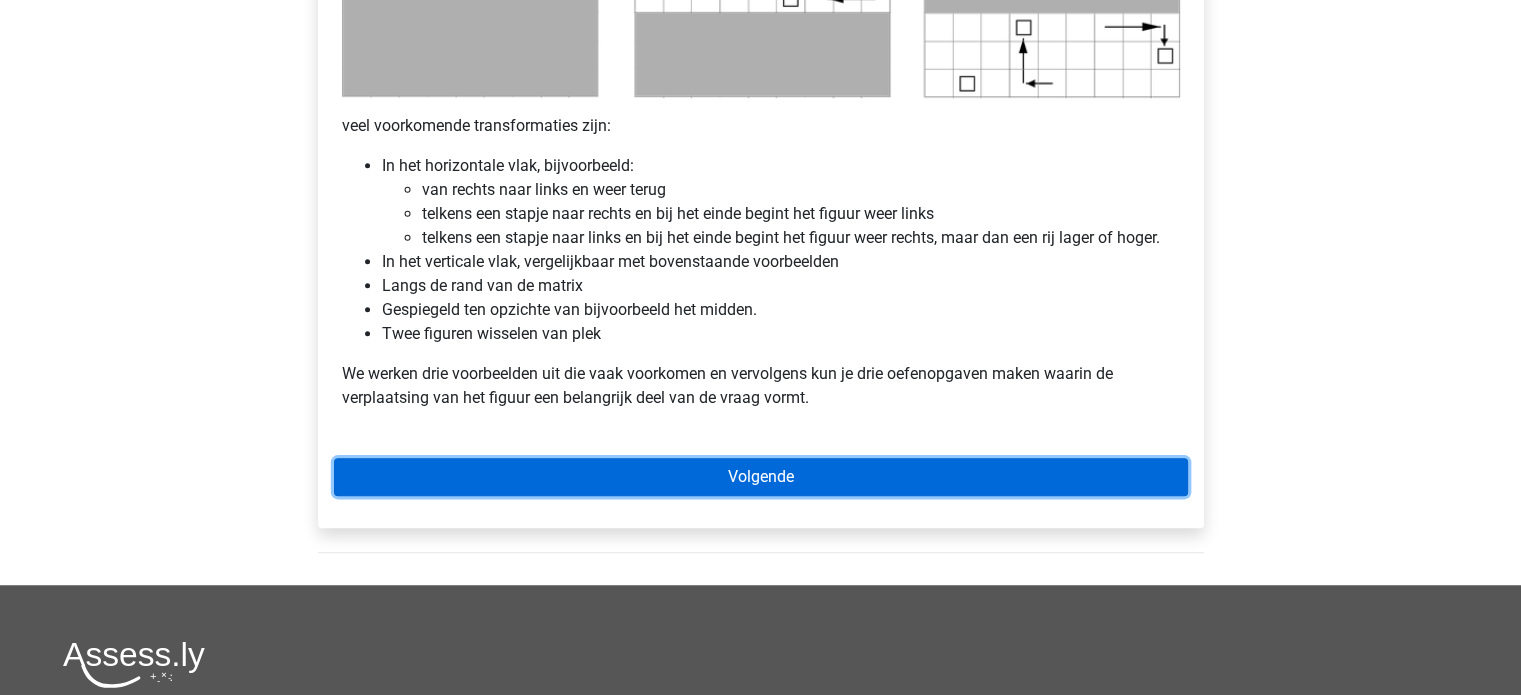 click on "Volgende" at bounding box center (761, 477) 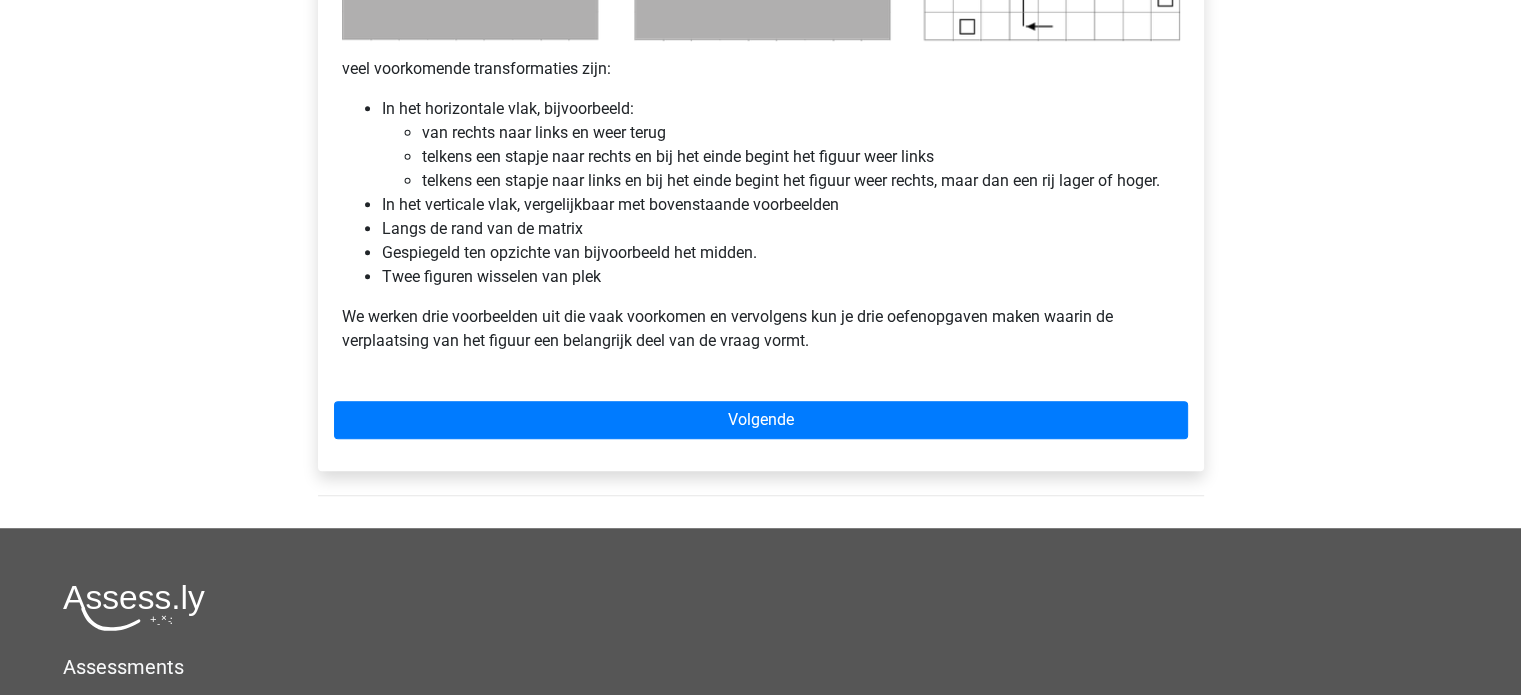 scroll, scrollTop: 1300, scrollLeft: 0, axis: vertical 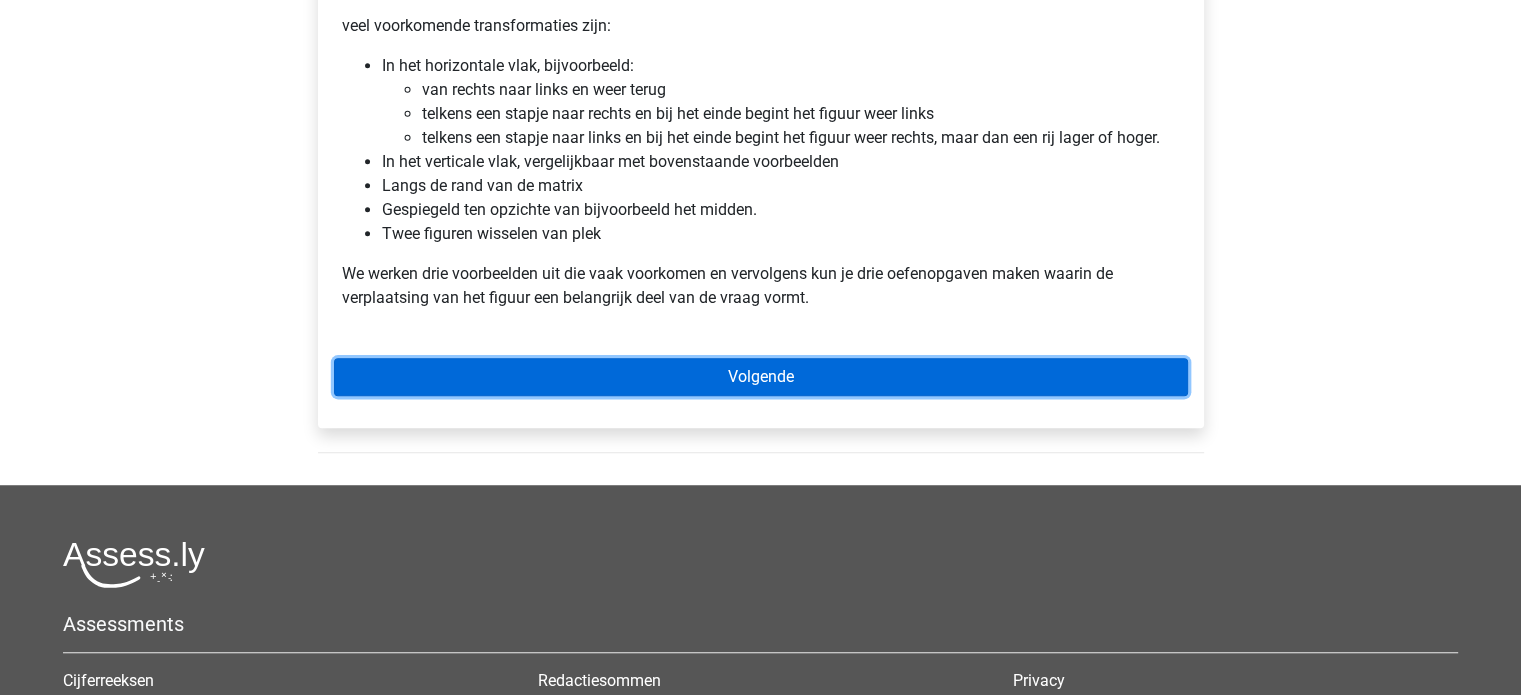 click on "Volgende" at bounding box center (761, 377) 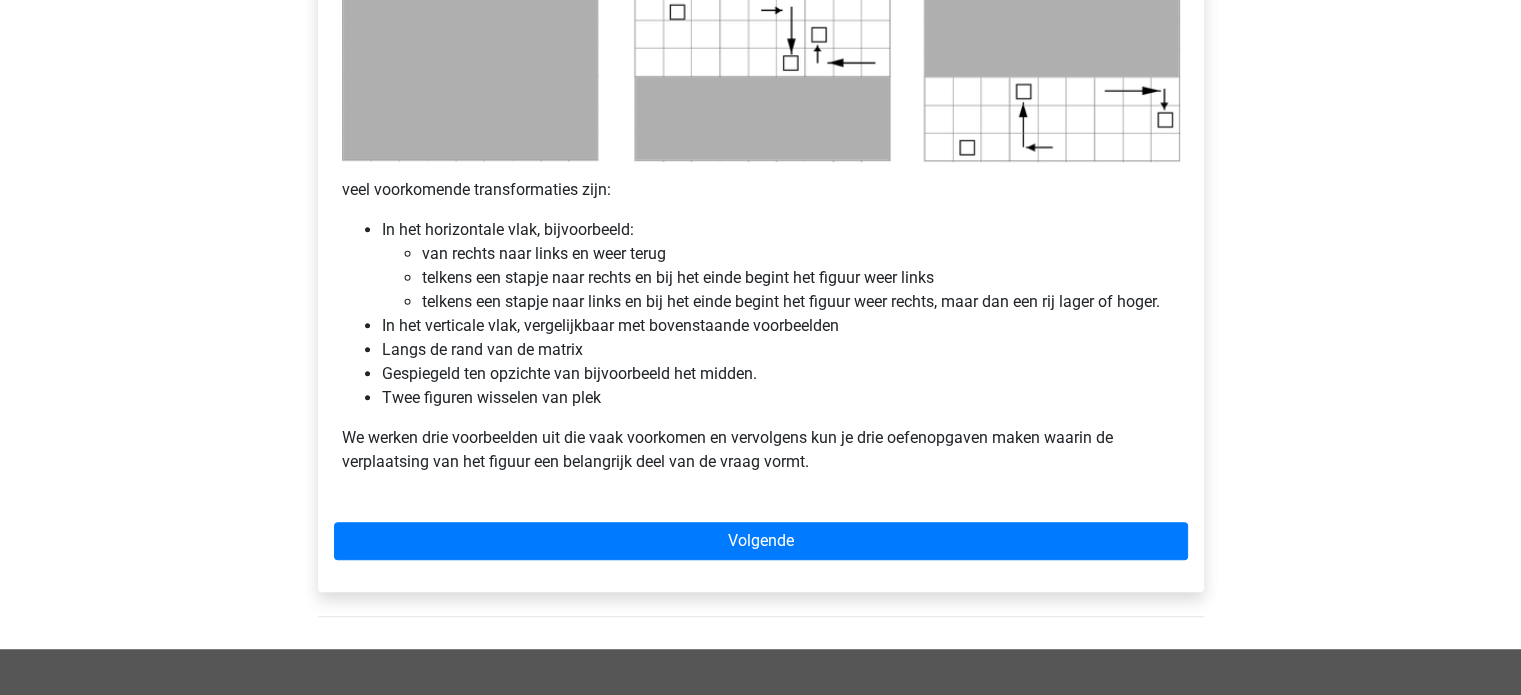 scroll, scrollTop: 1300, scrollLeft: 0, axis: vertical 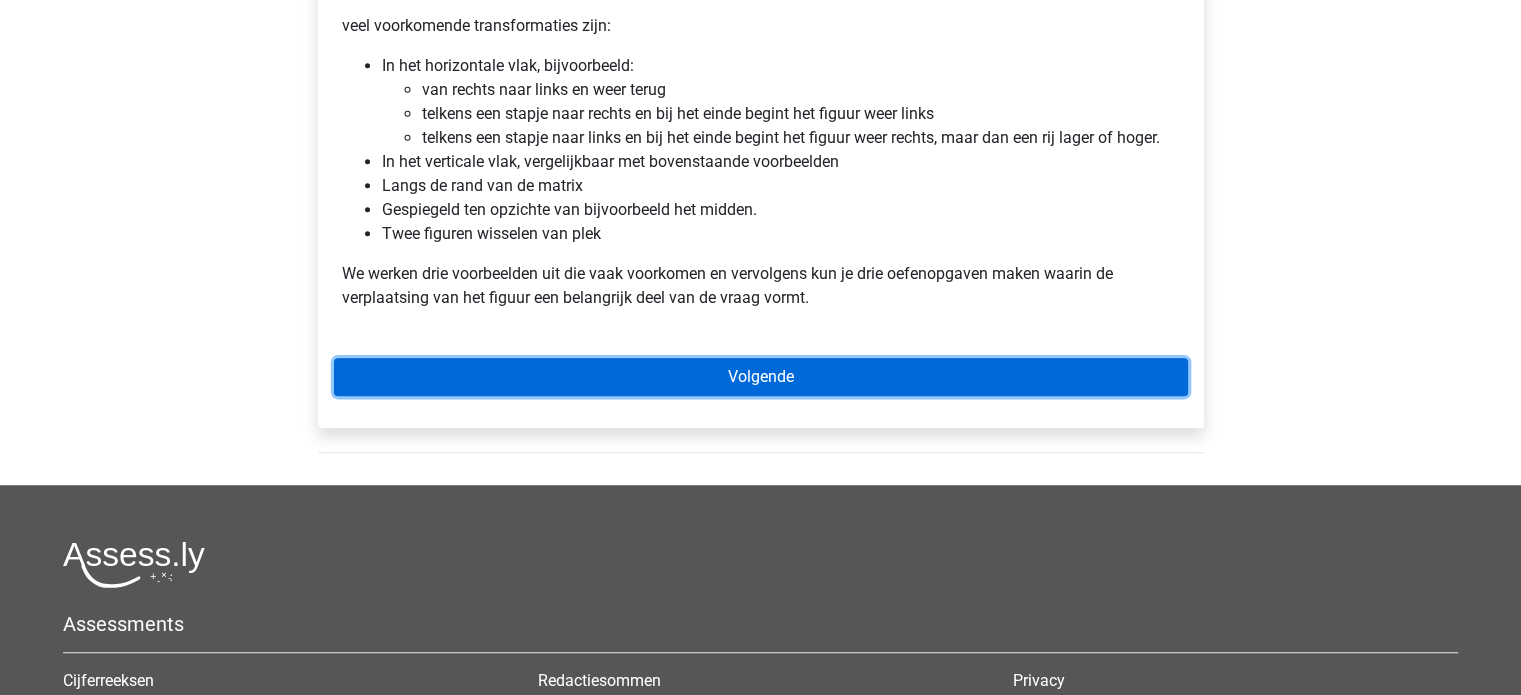 click on "Volgende" at bounding box center [761, 377] 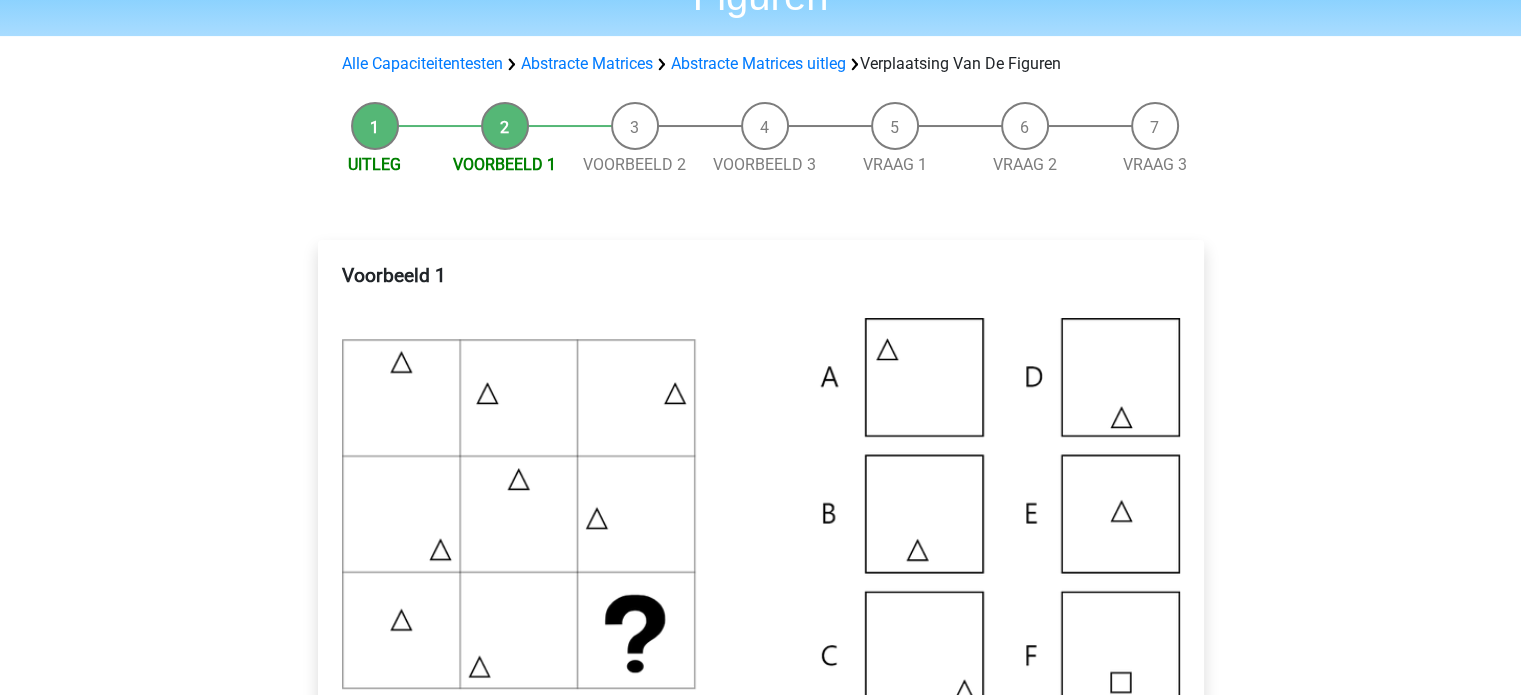 scroll, scrollTop: 200, scrollLeft: 0, axis: vertical 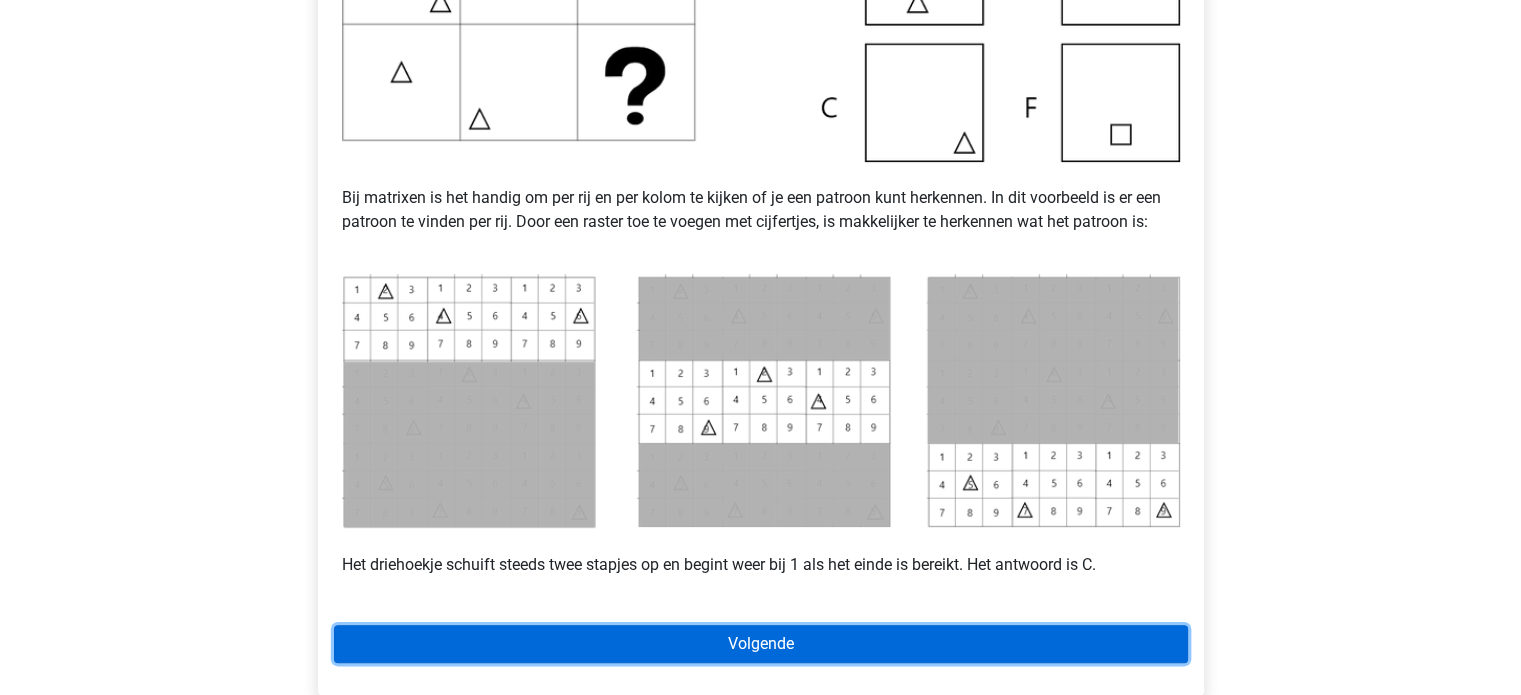 click on "Volgende" at bounding box center [761, 644] 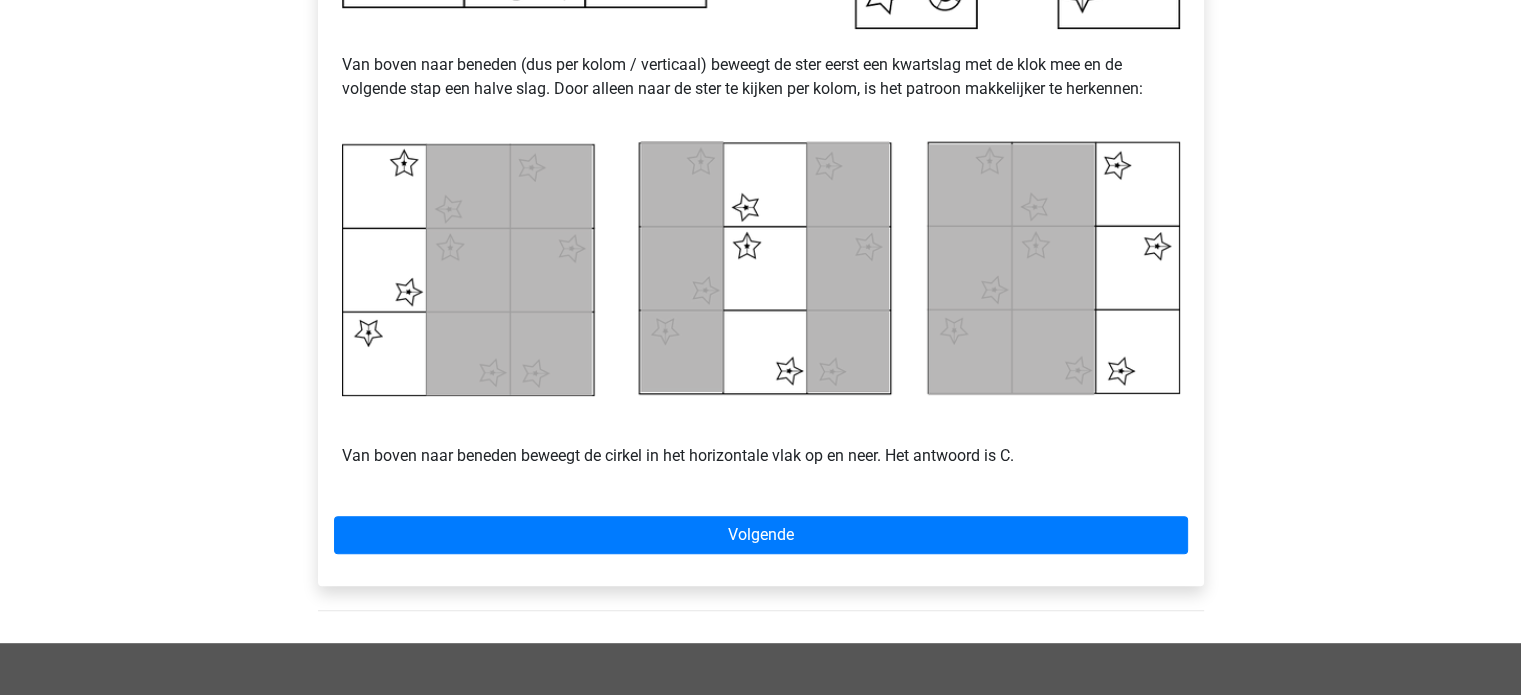 scroll, scrollTop: 900, scrollLeft: 0, axis: vertical 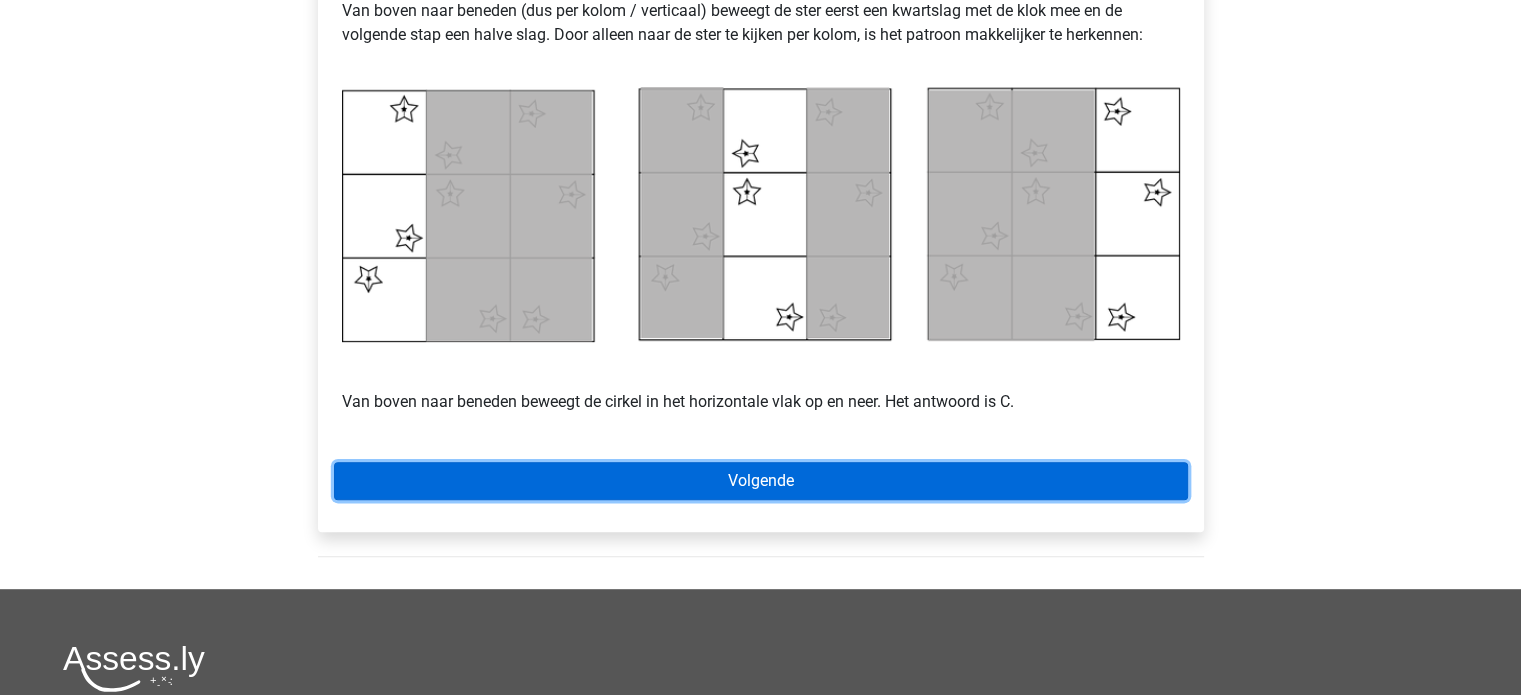 click on "Volgende" at bounding box center (761, 481) 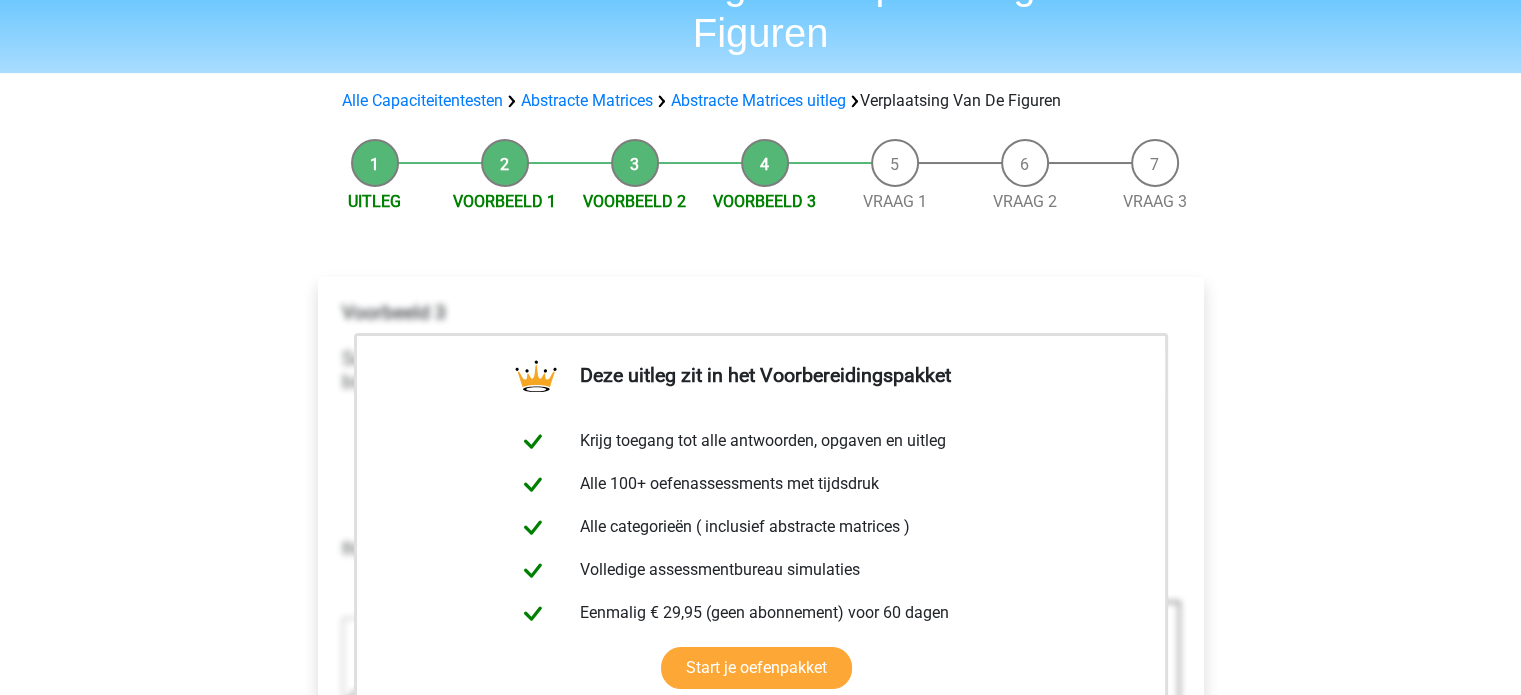 scroll, scrollTop: 0, scrollLeft: 0, axis: both 